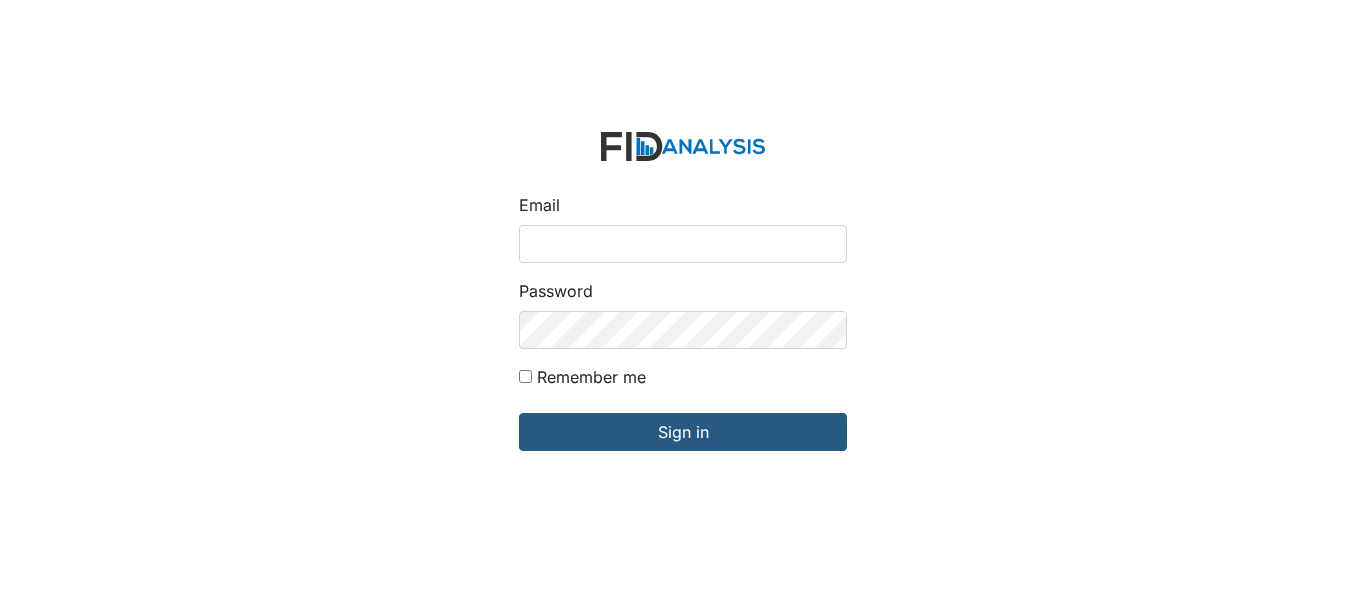 scroll, scrollTop: 0, scrollLeft: 0, axis: both 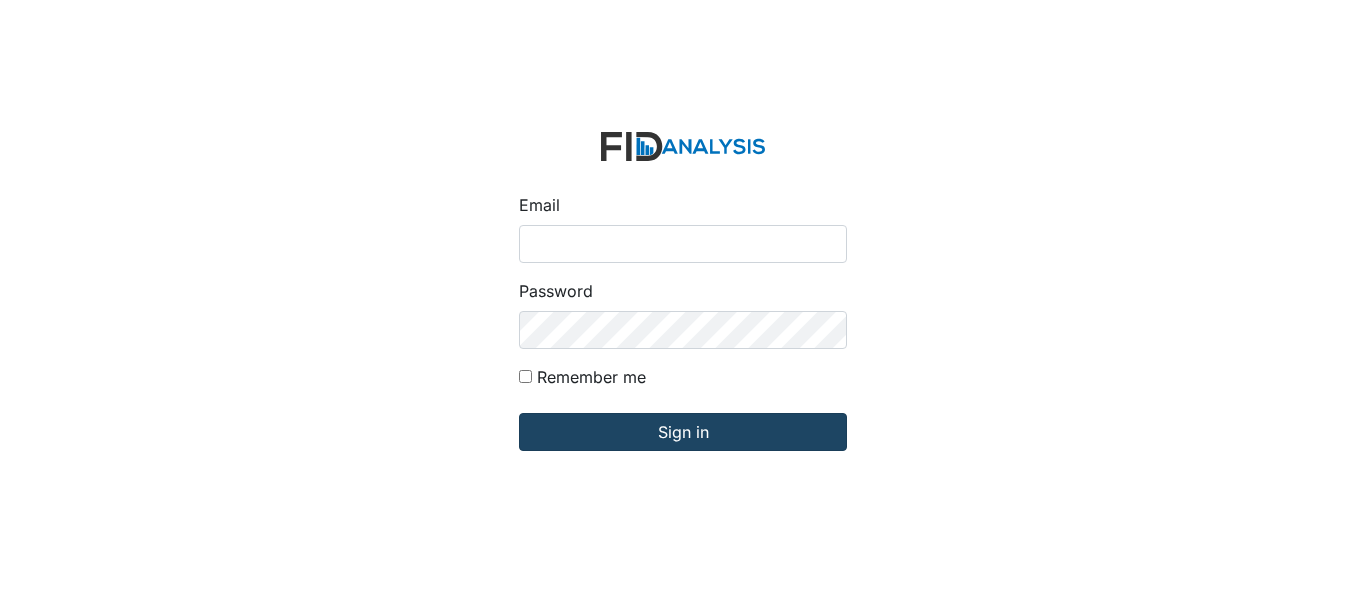 type on "[EMAIL]" 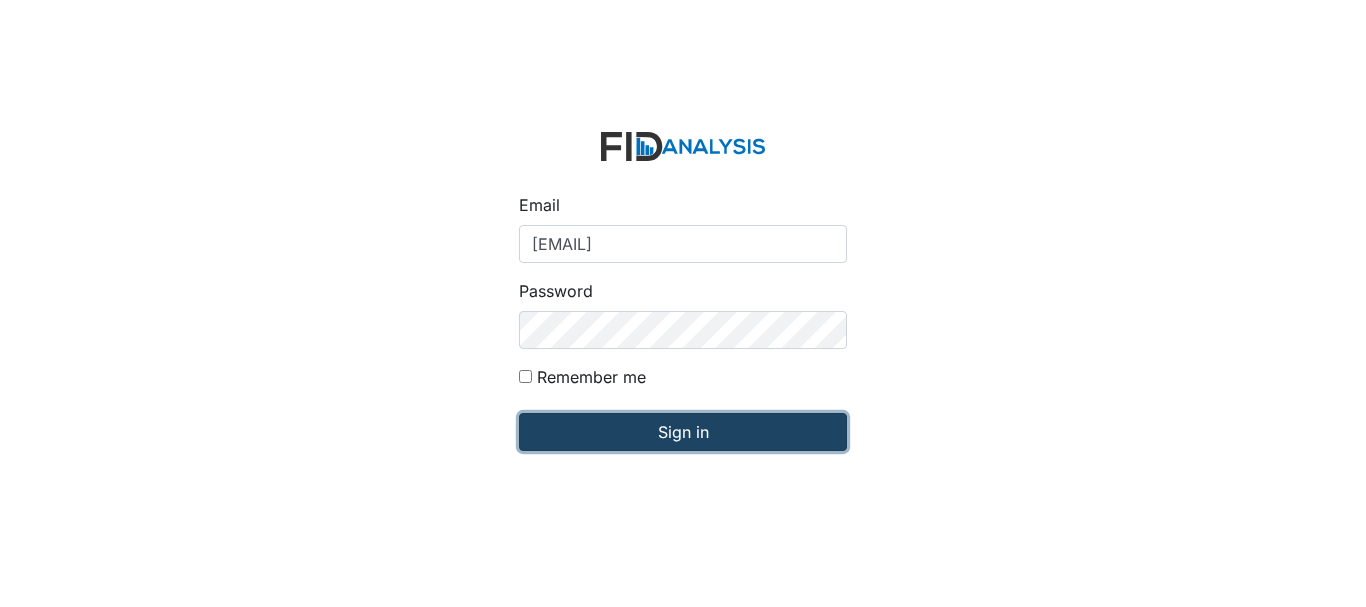 click on "Sign in" at bounding box center [683, 432] 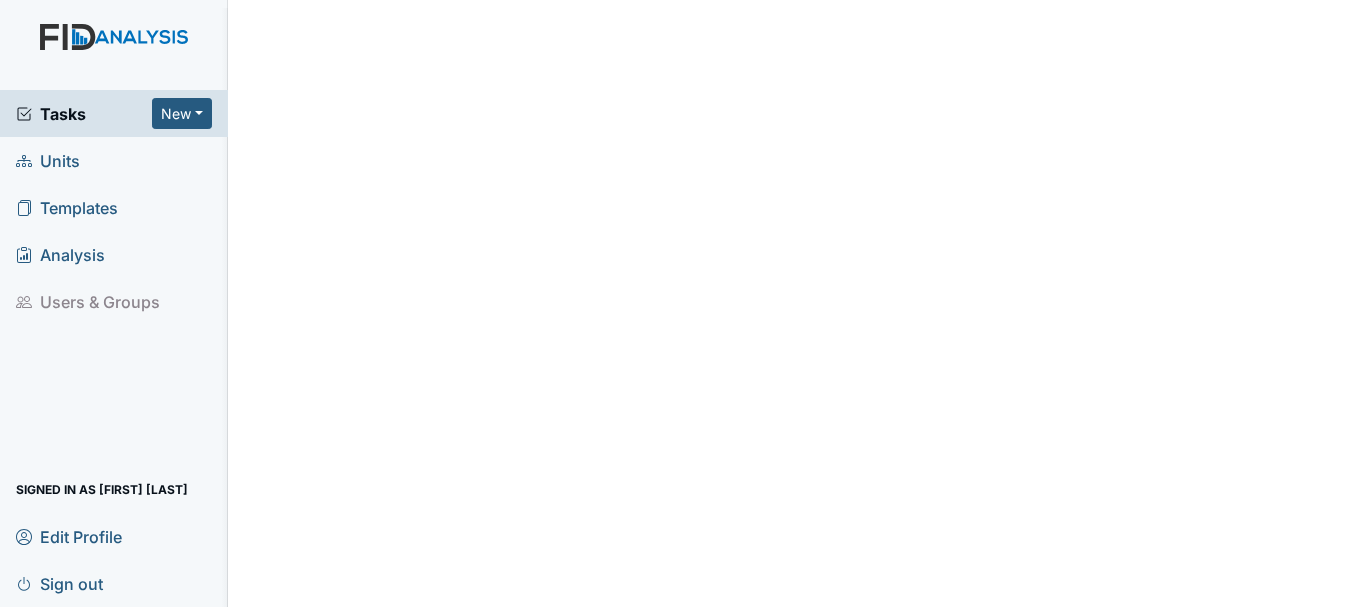 scroll, scrollTop: 0, scrollLeft: 0, axis: both 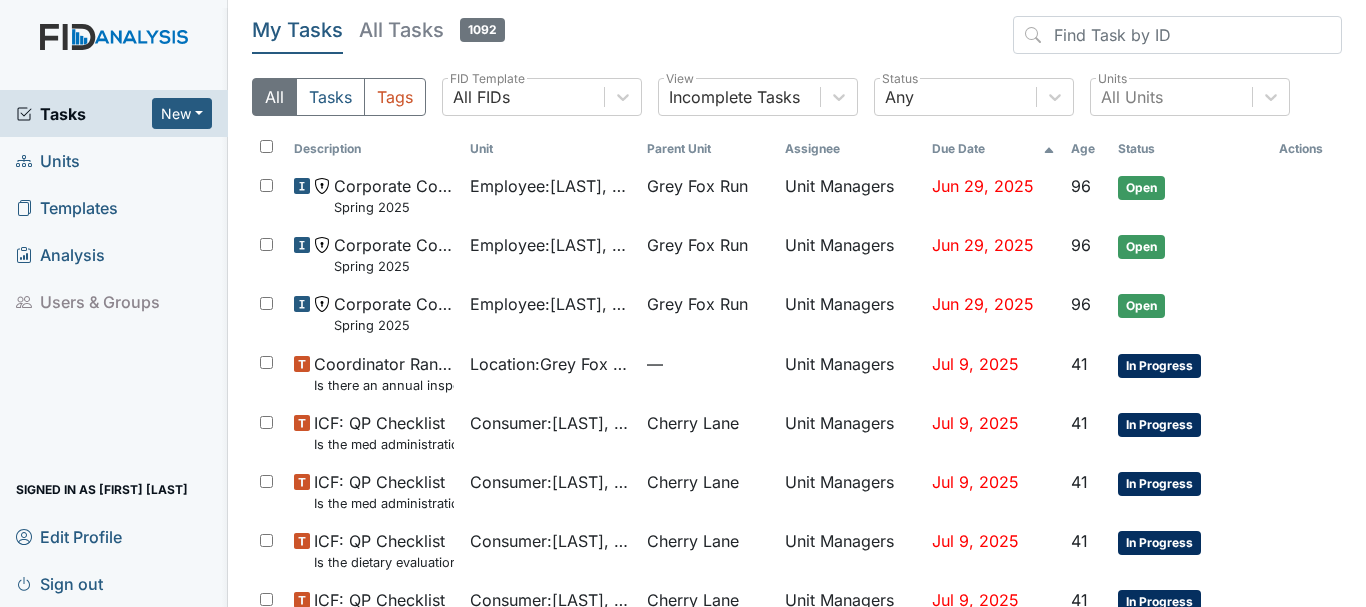 click on "Units" at bounding box center [48, 160] 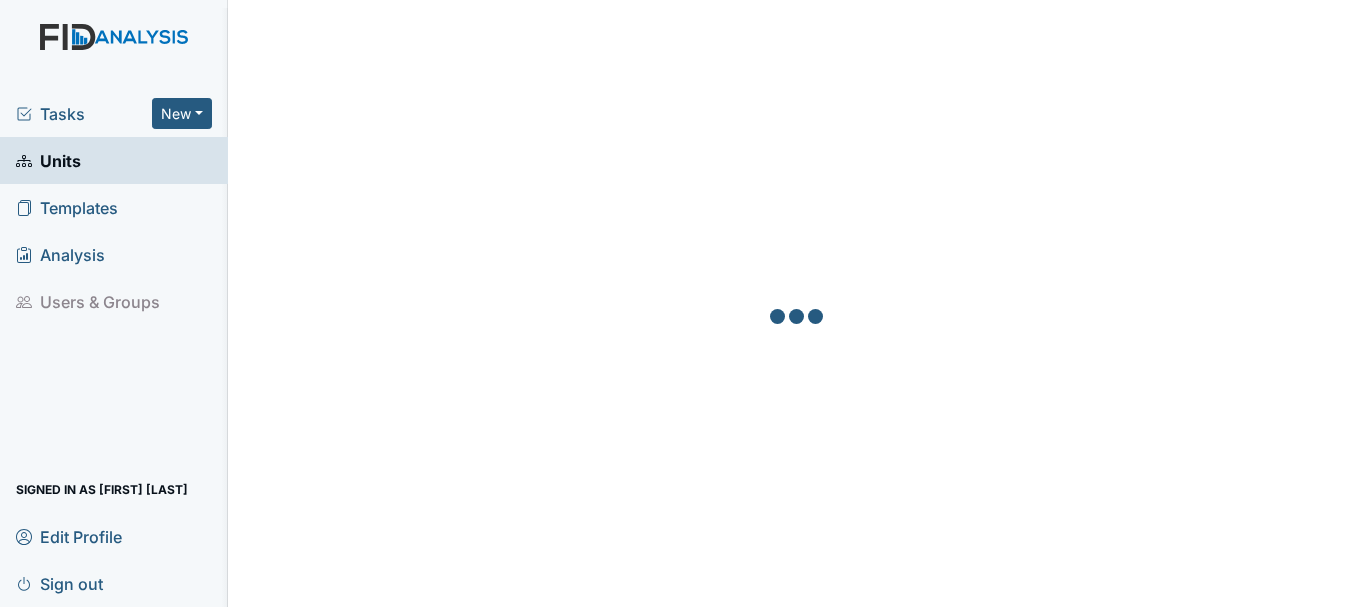 scroll, scrollTop: 0, scrollLeft: 0, axis: both 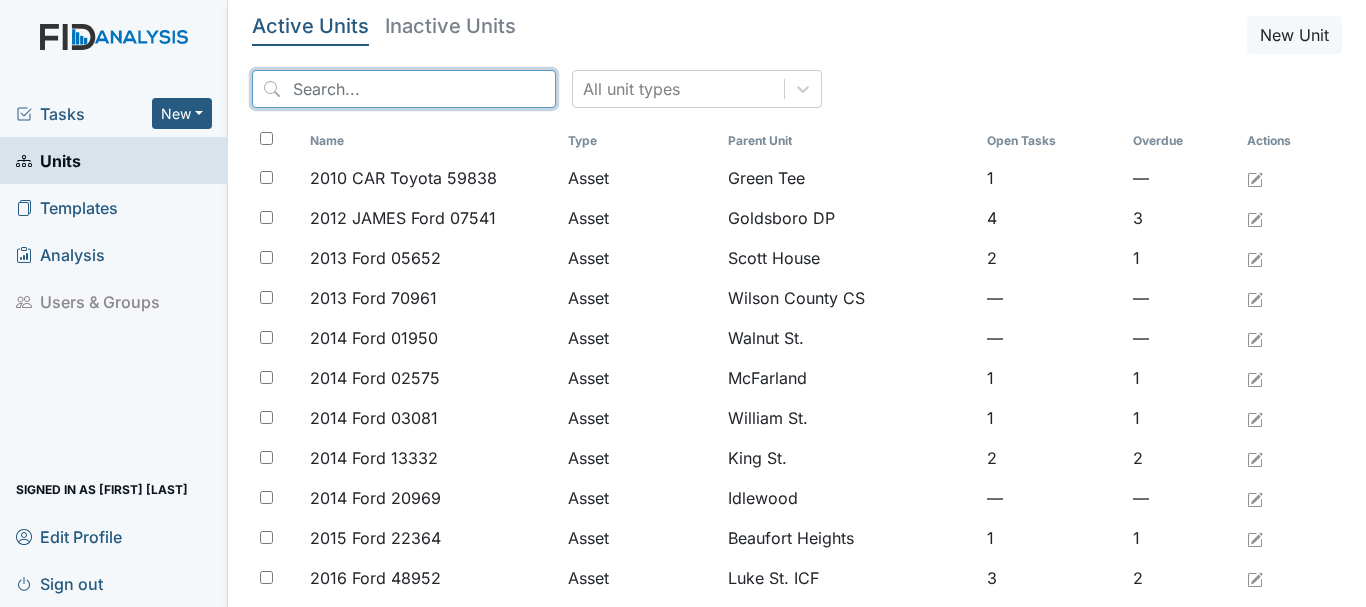 click at bounding box center (404, 89) 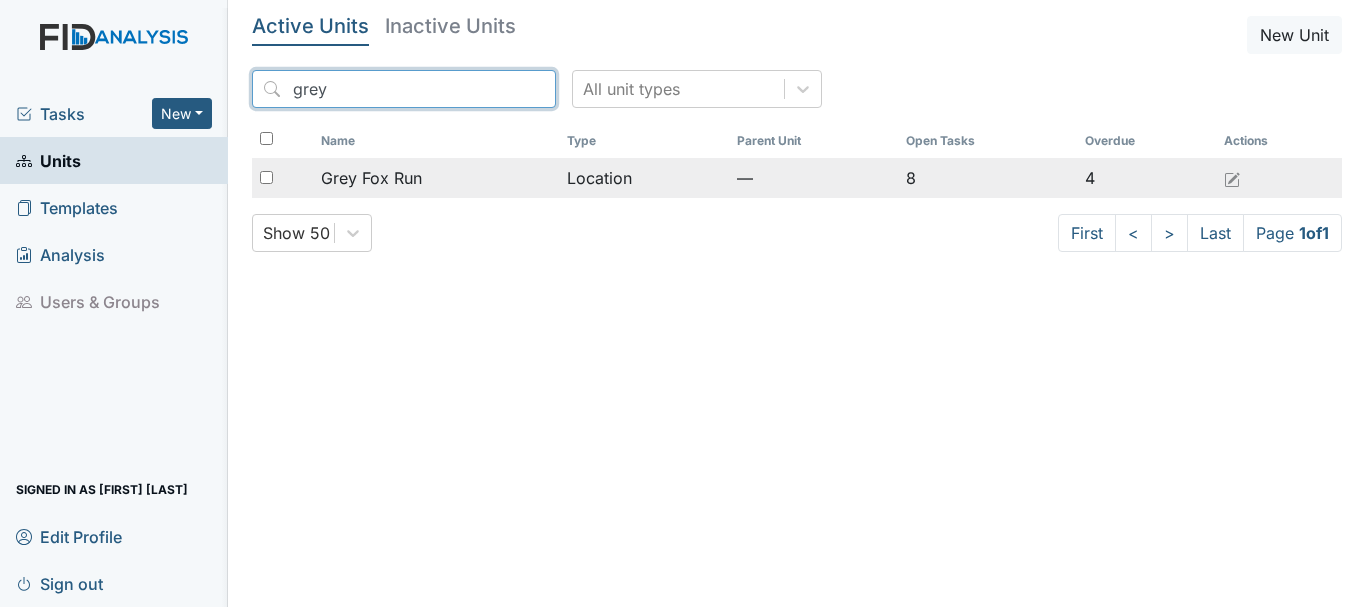 type on "grey" 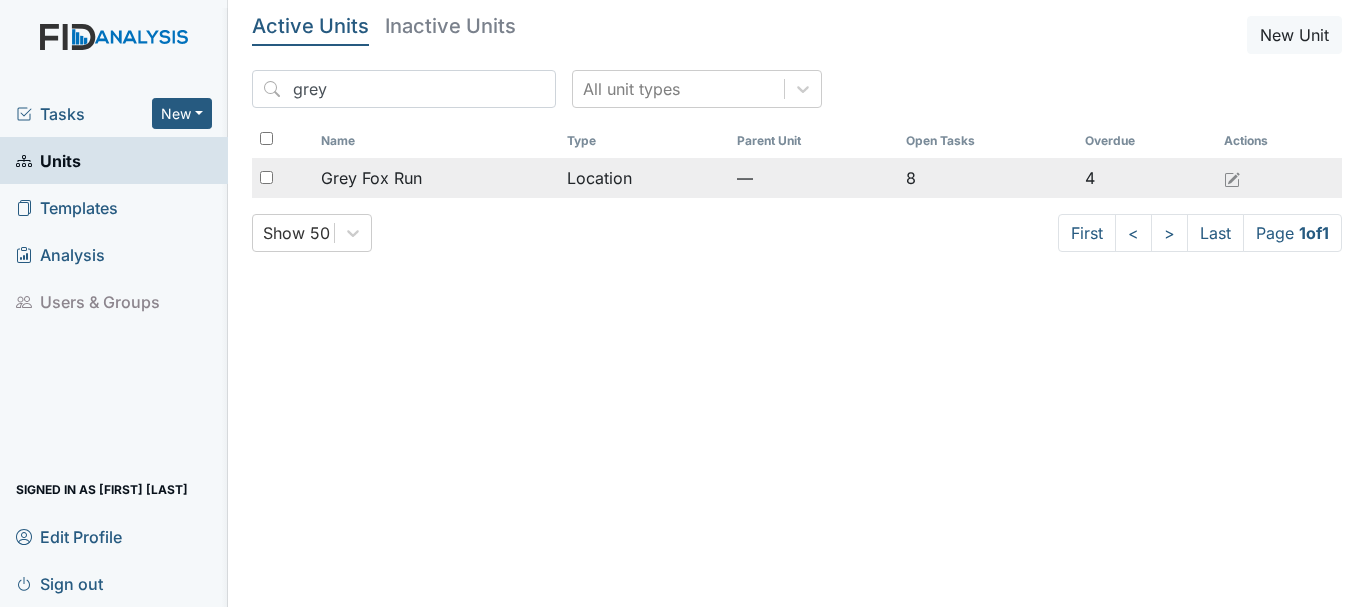 click on "Grey Fox Run" at bounding box center [371, 178] 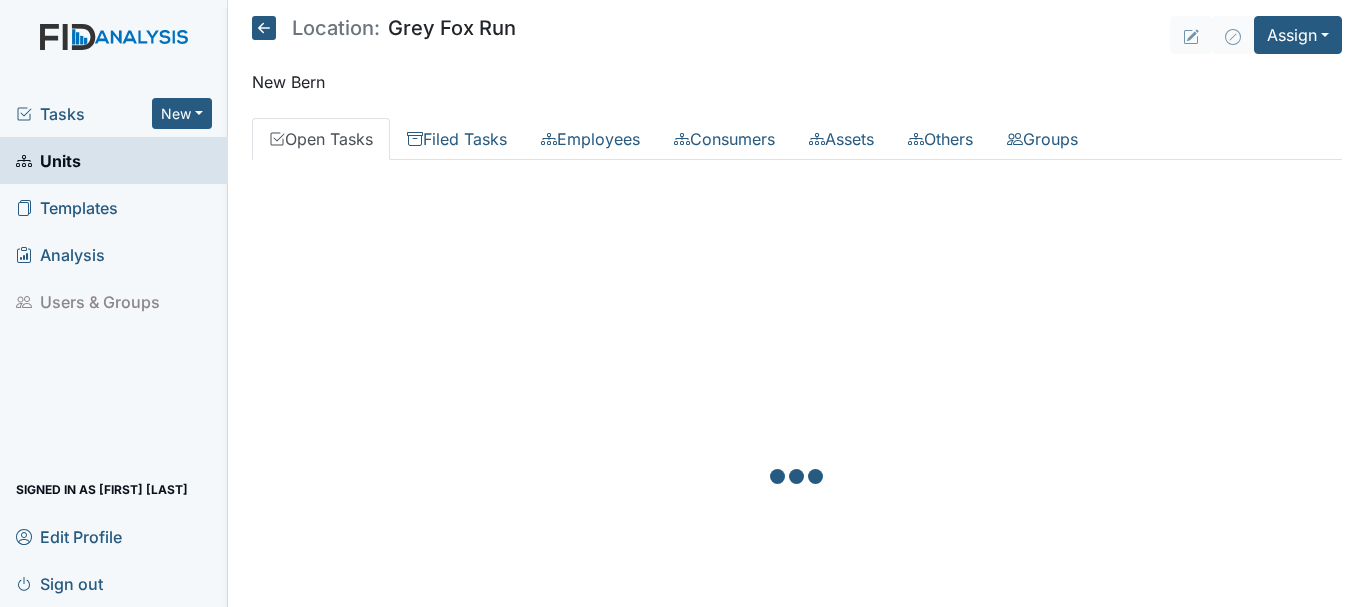 scroll, scrollTop: 0, scrollLeft: 0, axis: both 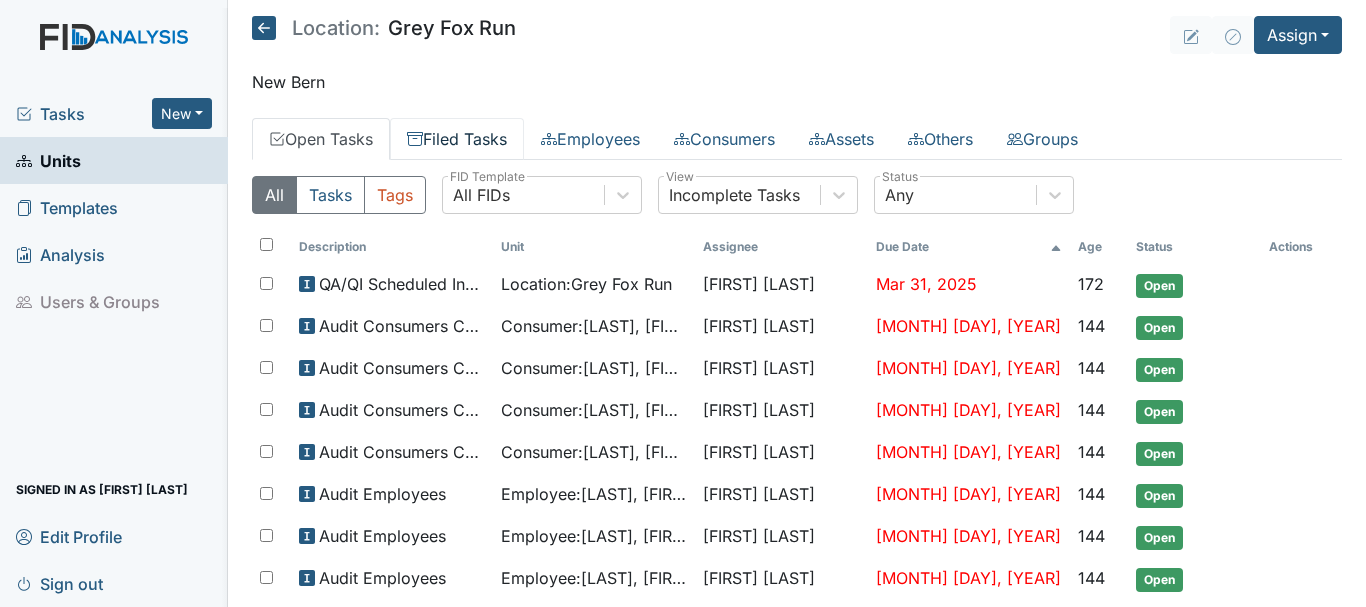 click on "Filed Tasks" at bounding box center [457, 139] 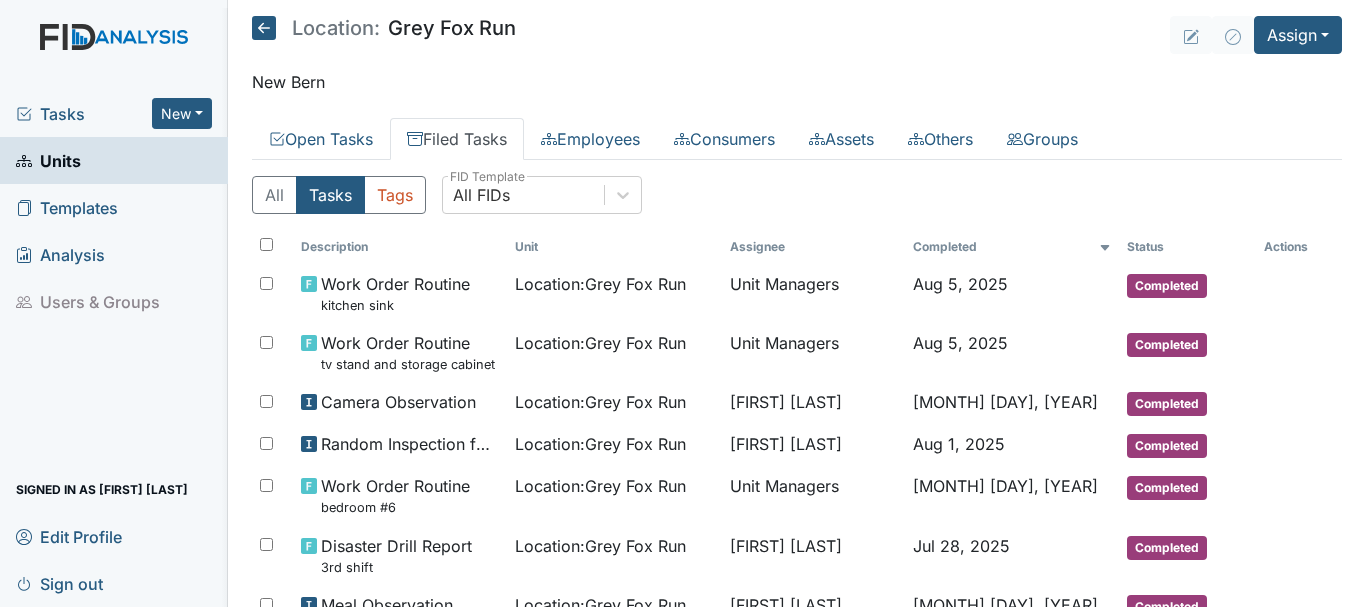 scroll, scrollTop: 40, scrollLeft: 0, axis: vertical 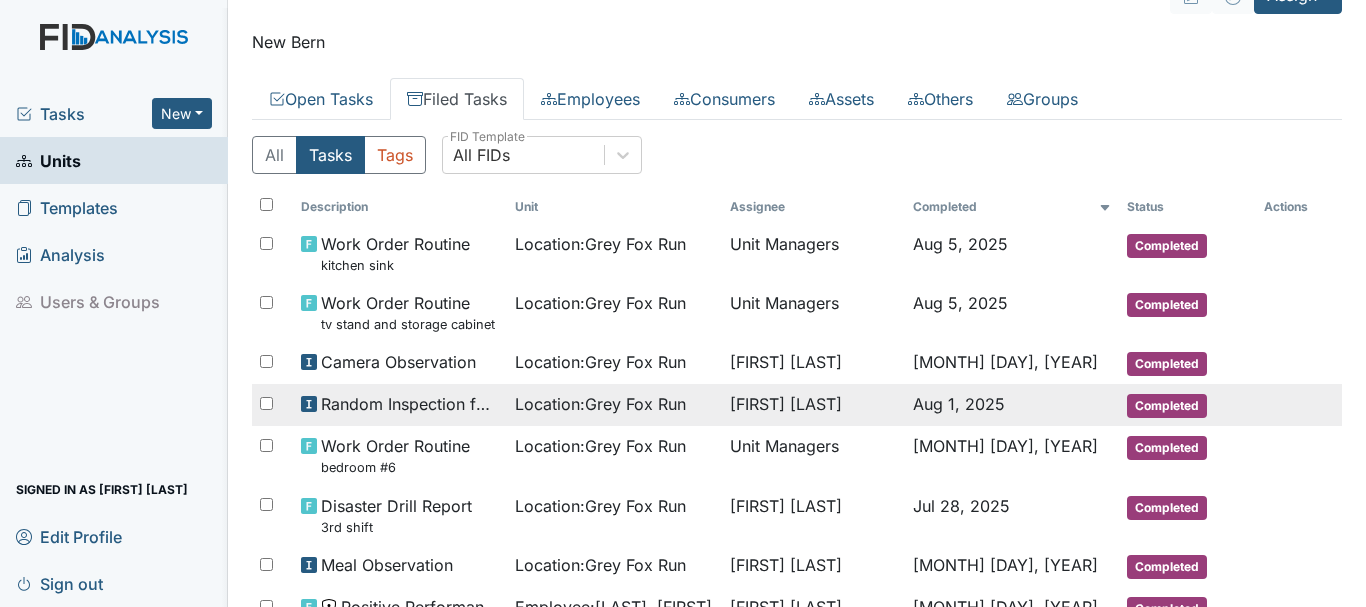 click on "Completed" at bounding box center (1167, 406) 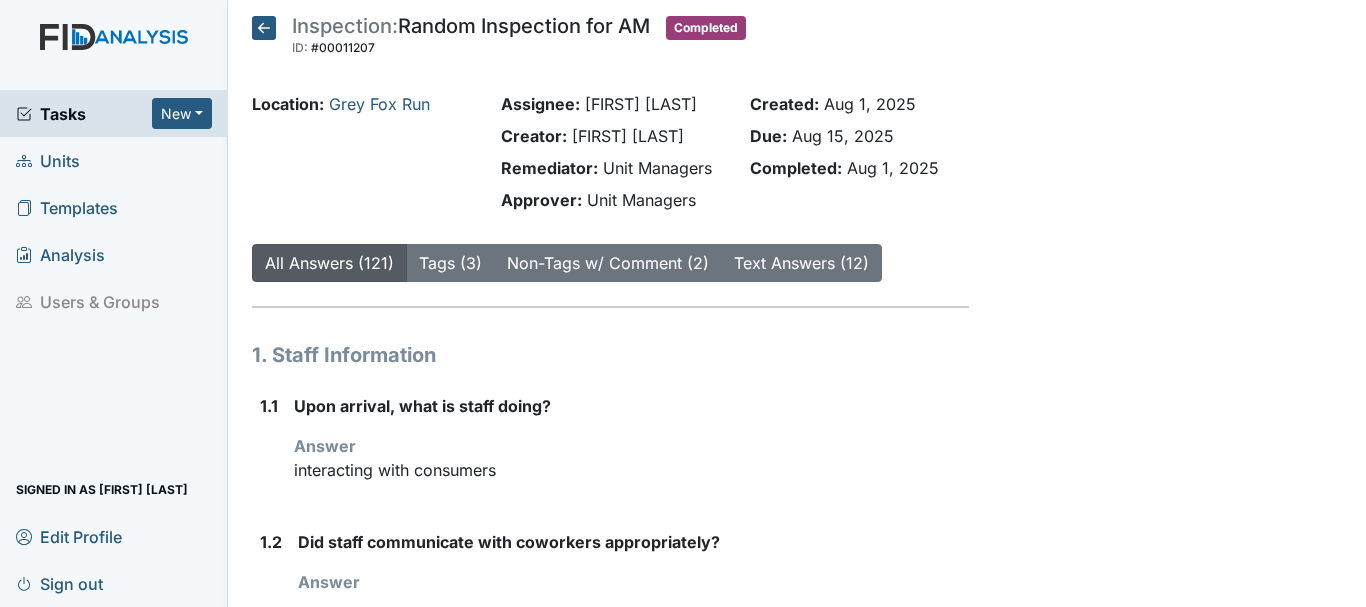 scroll, scrollTop: 0, scrollLeft: 0, axis: both 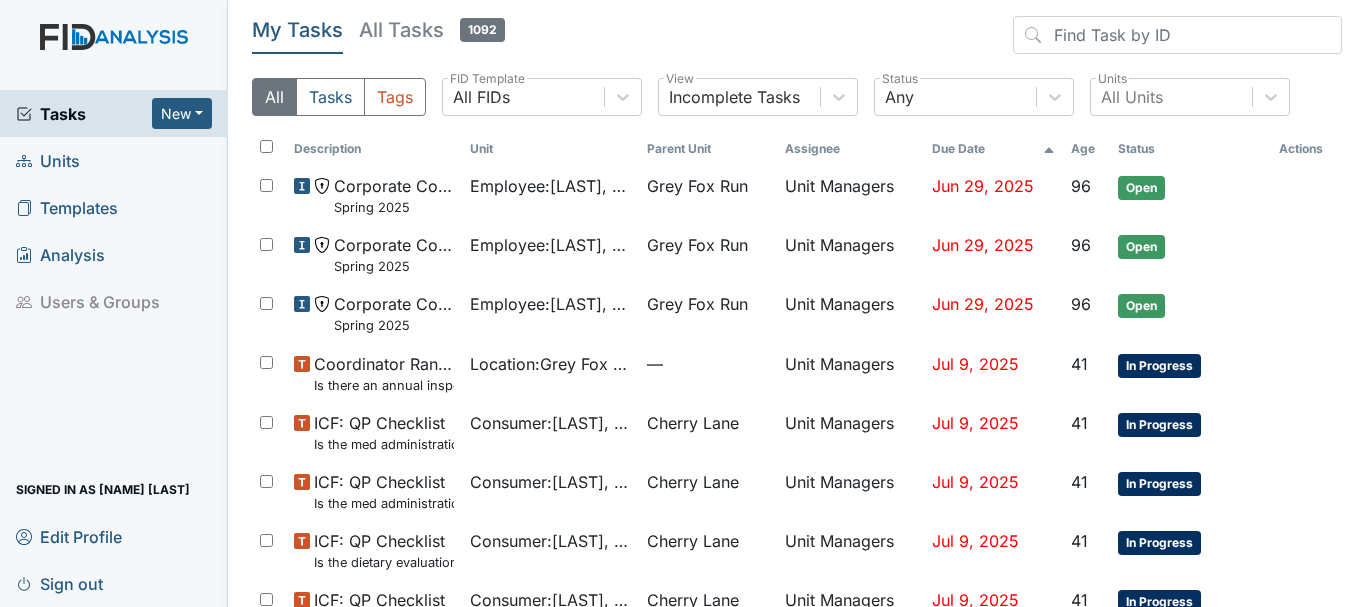 click on "Units" at bounding box center (48, 160) 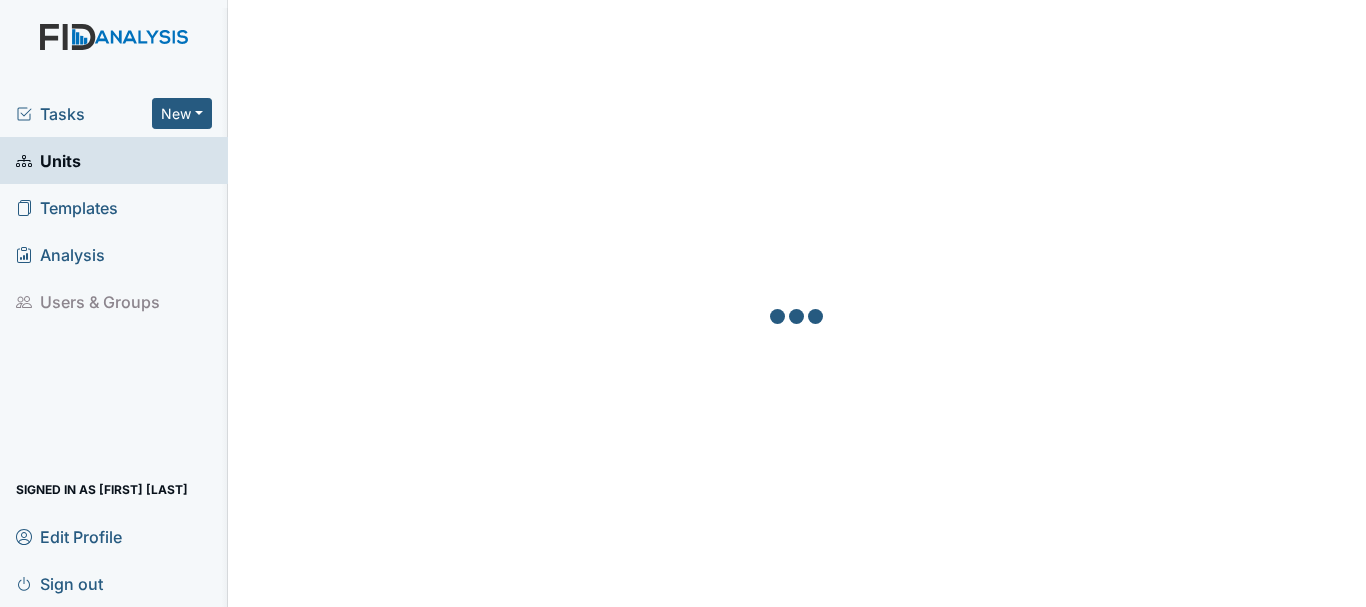 scroll, scrollTop: 0, scrollLeft: 0, axis: both 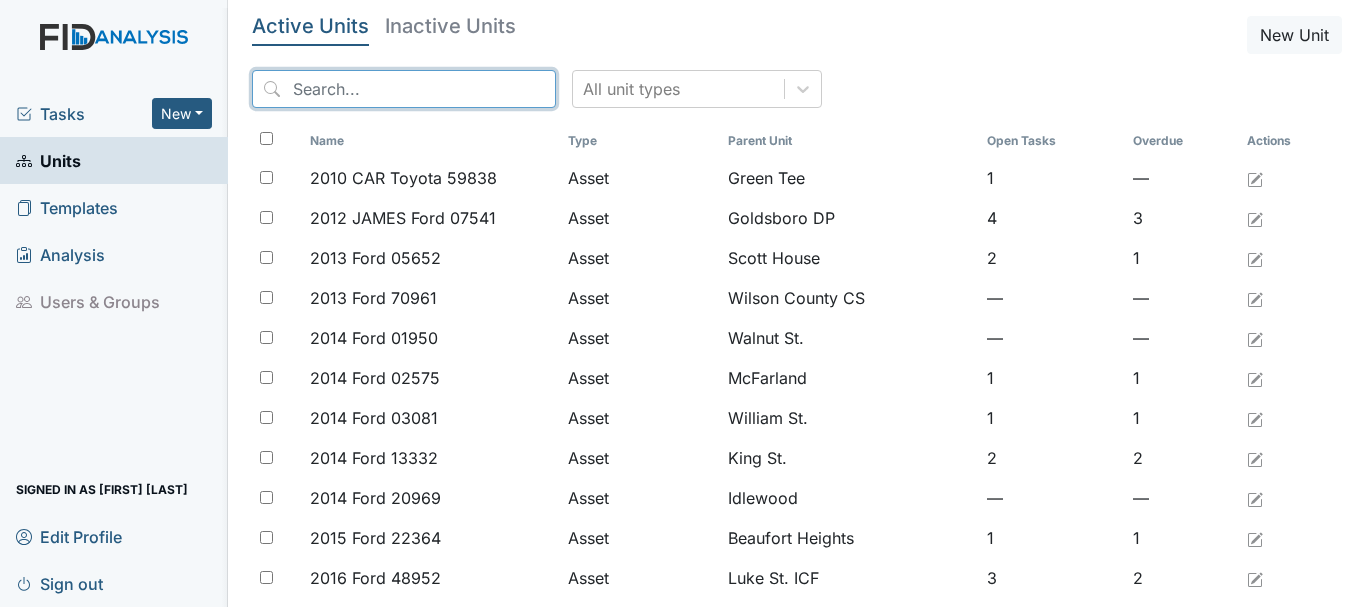 click at bounding box center [404, 89] 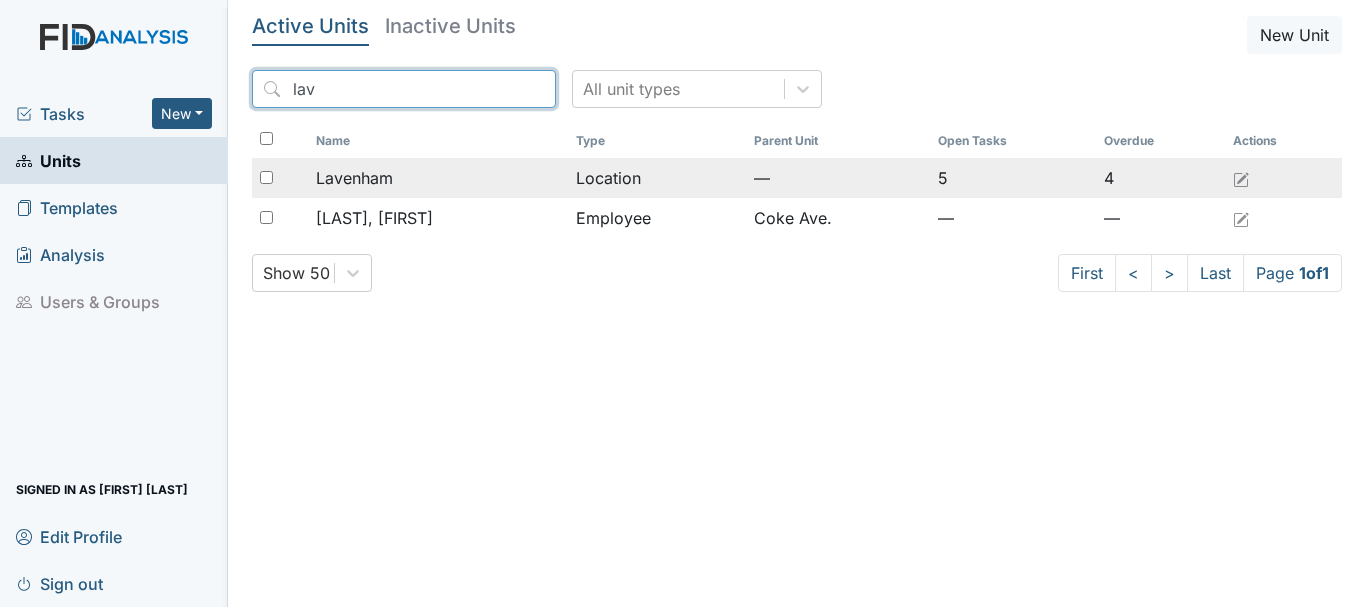 type on "lav" 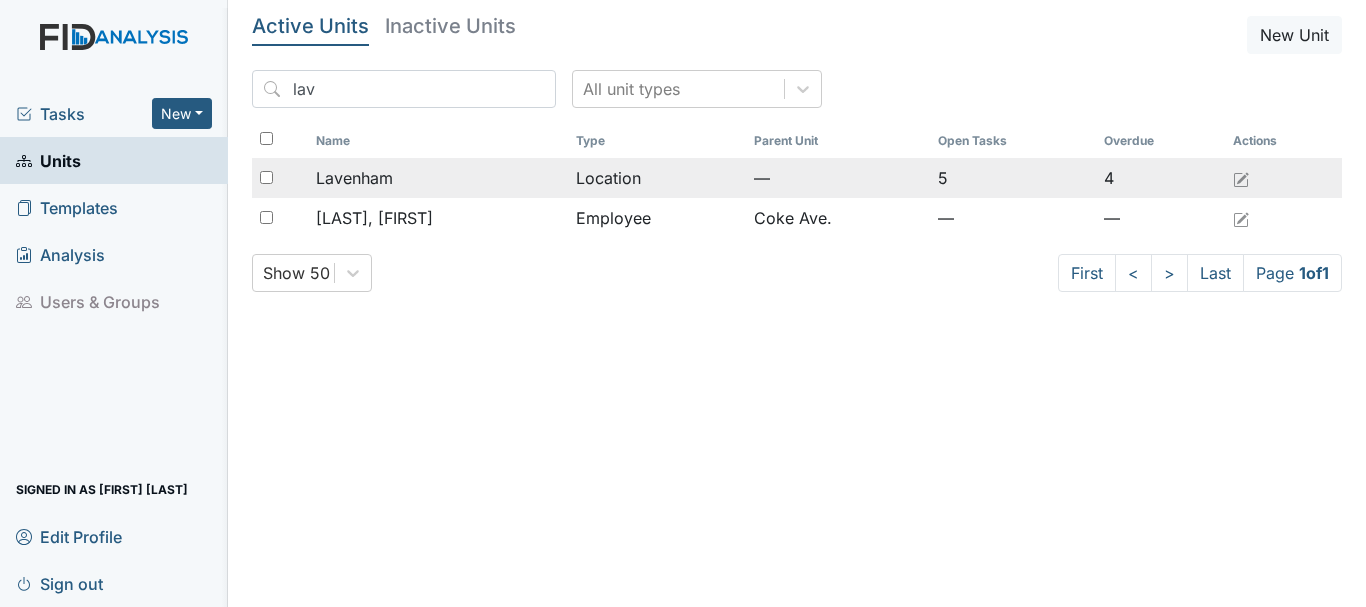 click on "Lavenham" at bounding box center [438, 178] 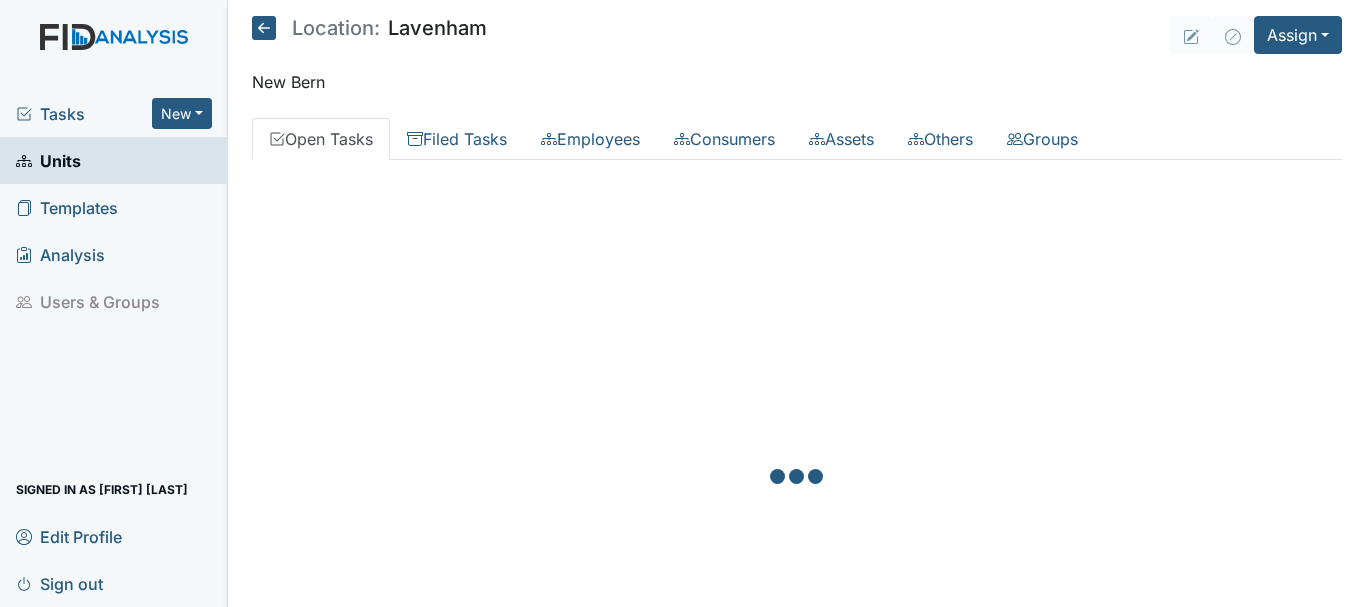 scroll, scrollTop: 0, scrollLeft: 0, axis: both 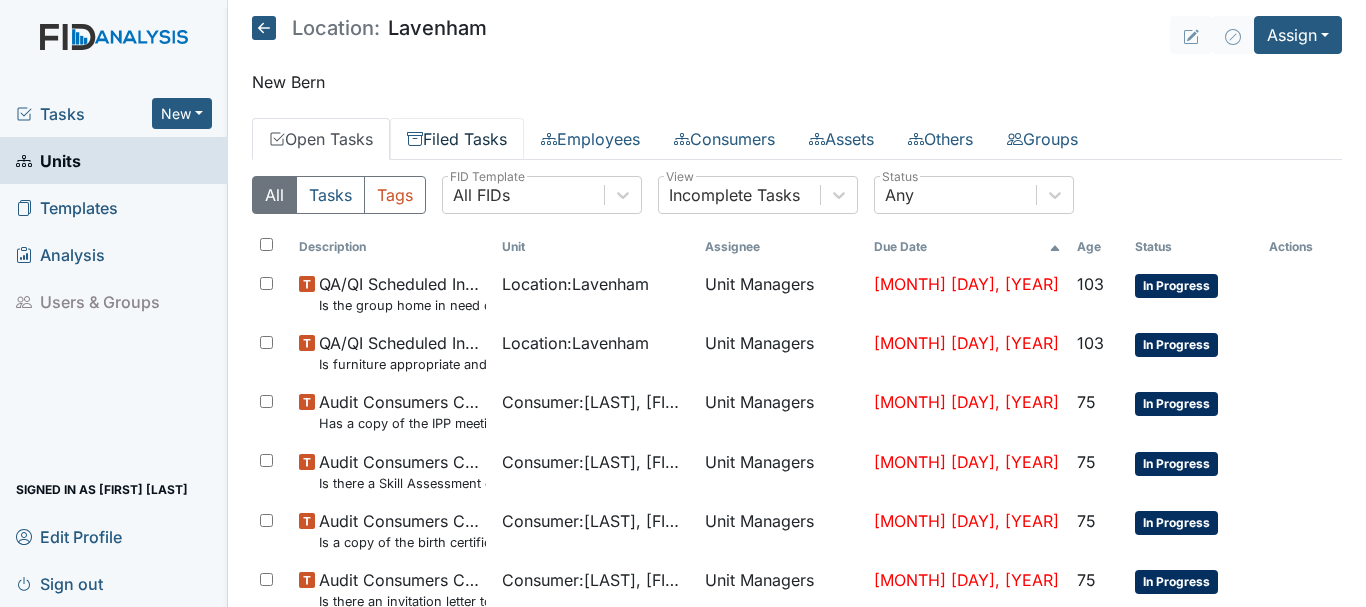 click on "Filed Tasks" at bounding box center (457, 139) 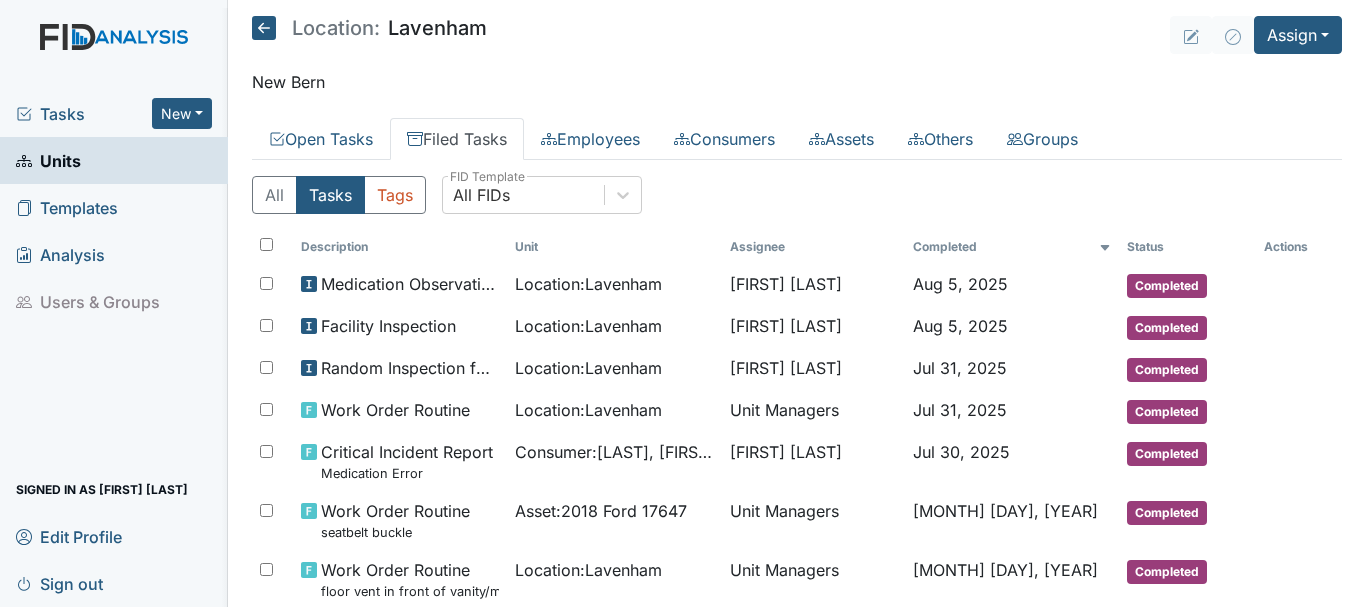 click on "Units" at bounding box center (48, 160) 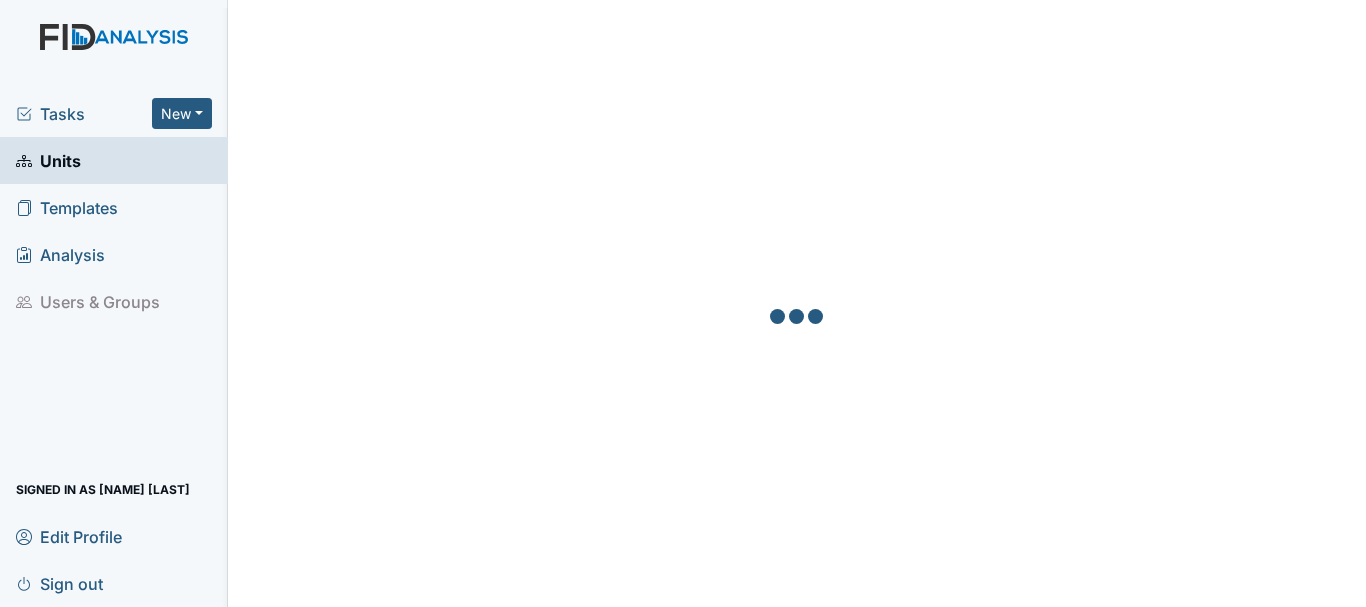 scroll, scrollTop: 0, scrollLeft: 0, axis: both 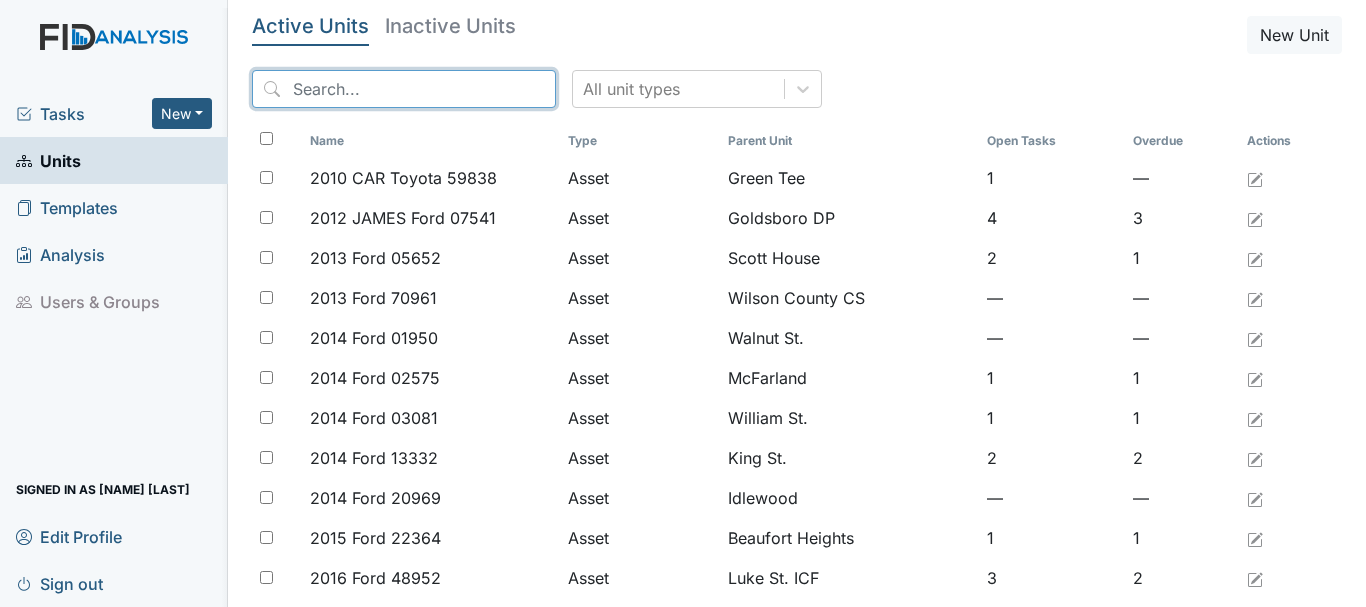 click at bounding box center [404, 89] 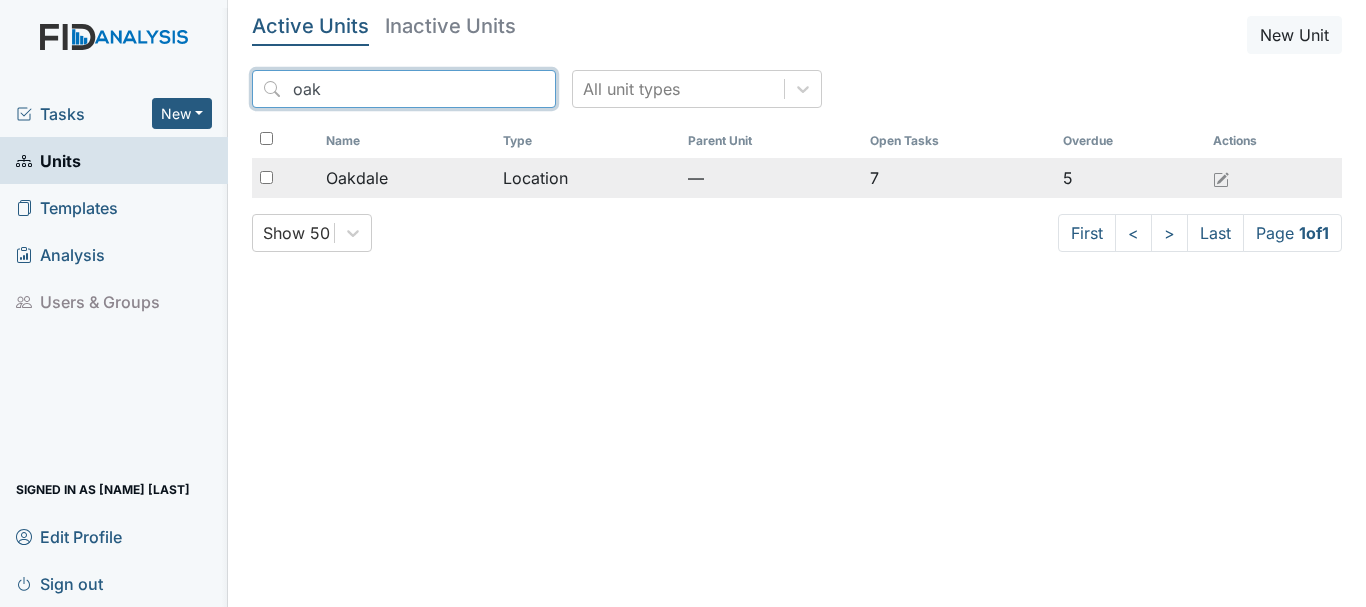 type on "oak" 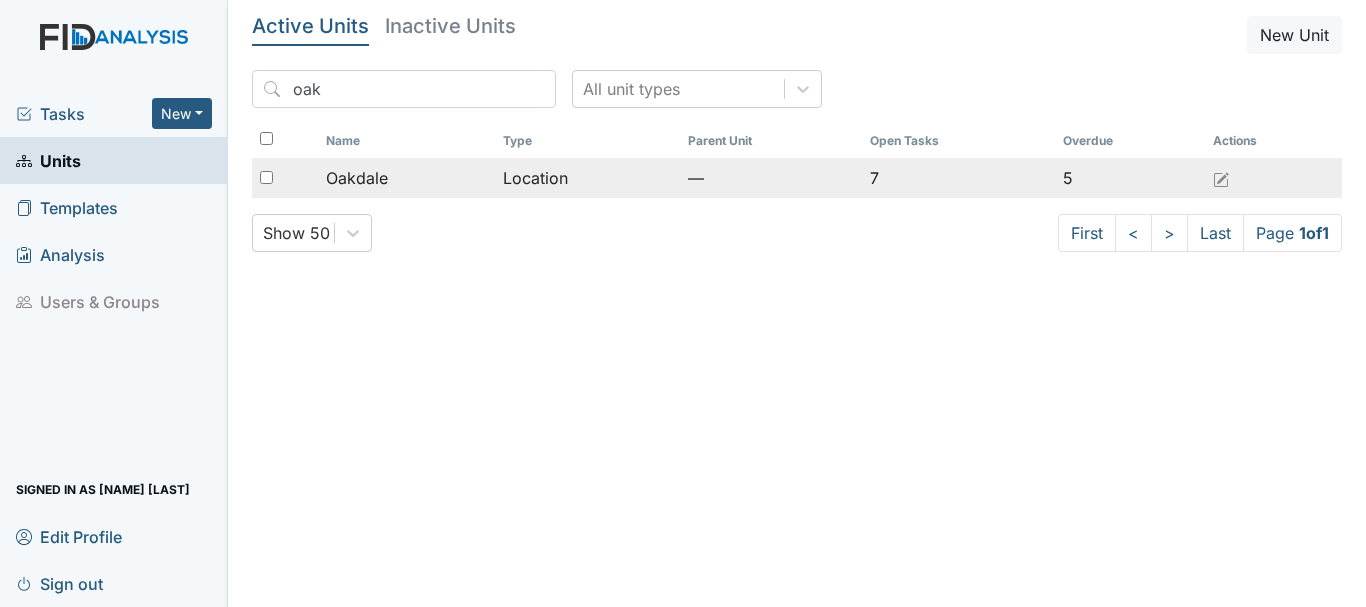 click on "Oakdale" at bounding box center [357, 178] 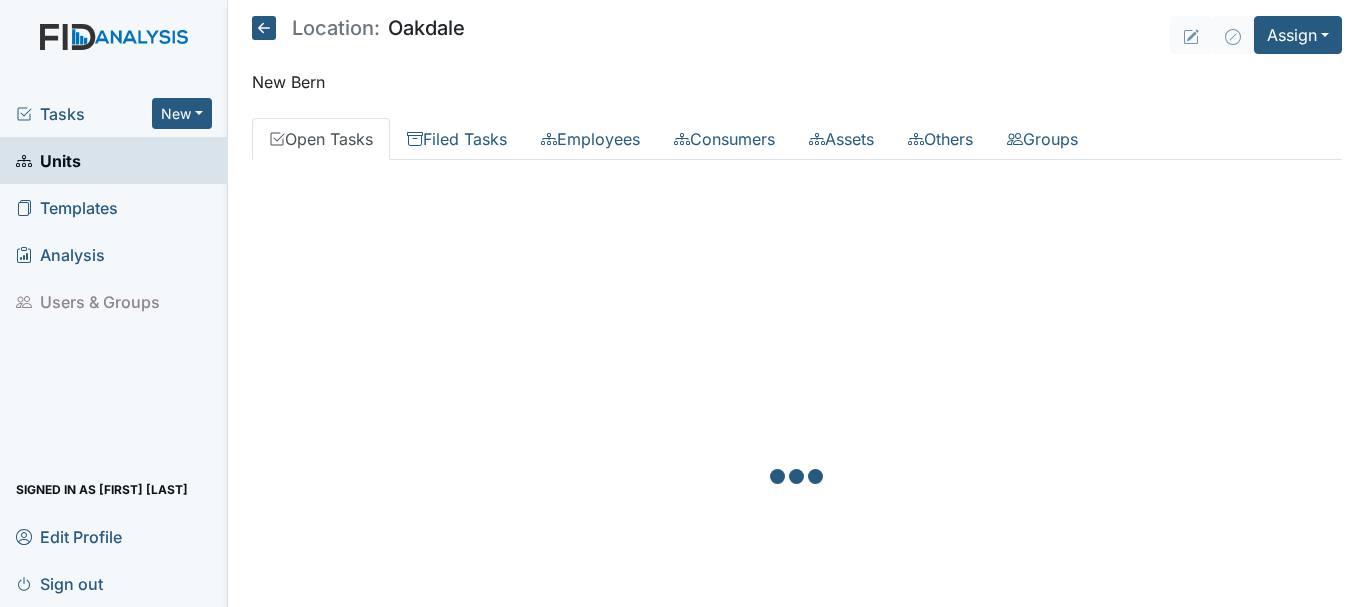 scroll, scrollTop: 0, scrollLeft: 0, axis: both 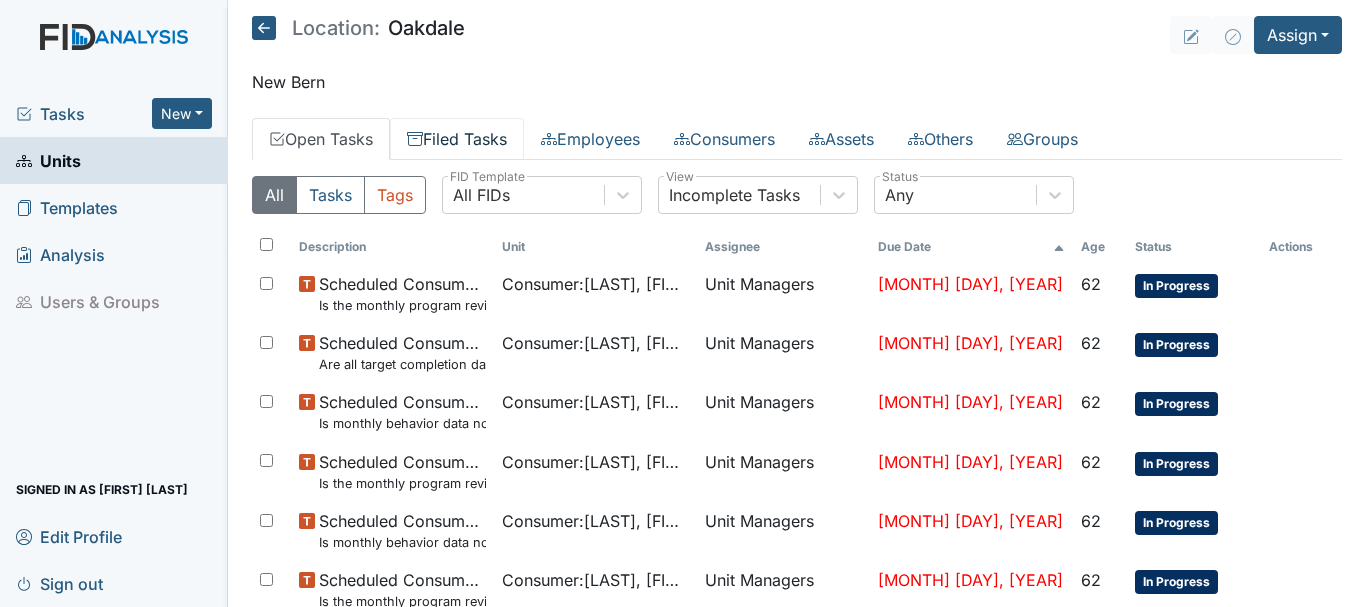 click on "Filed Tasks" at bounding box center (457, 139) 